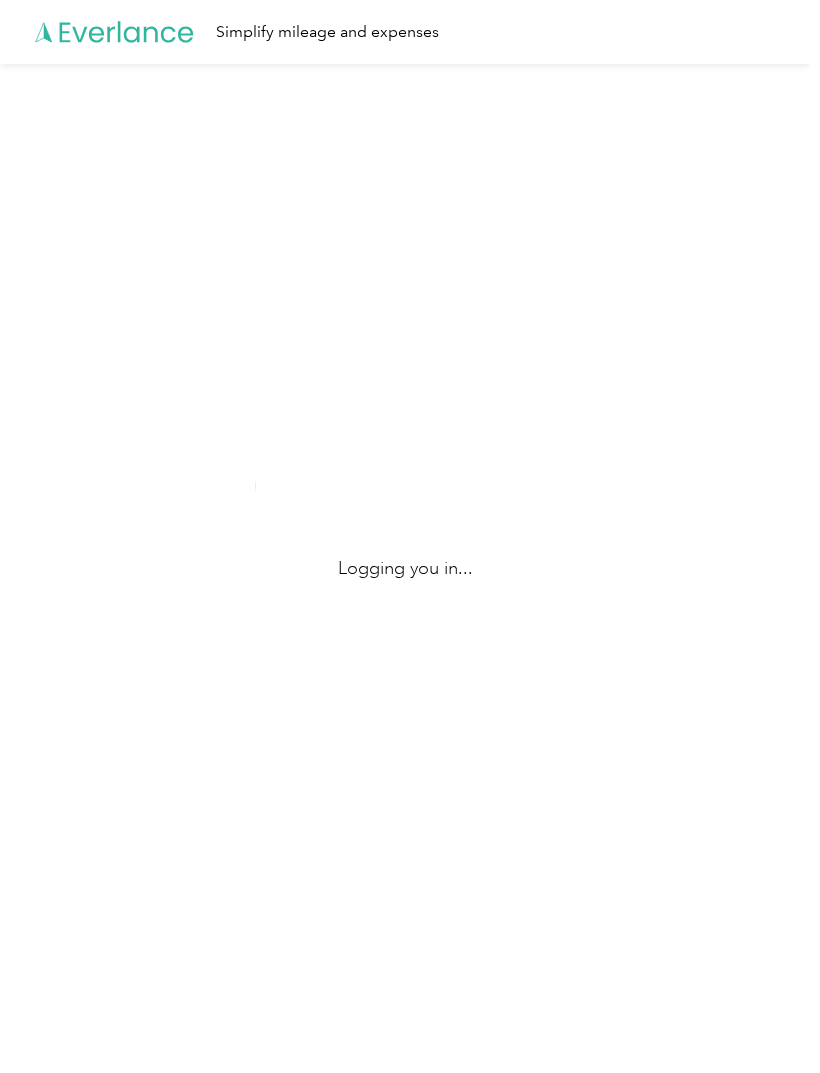 scroll, scrollTop: 0, scrollLeft: 0, axis: both 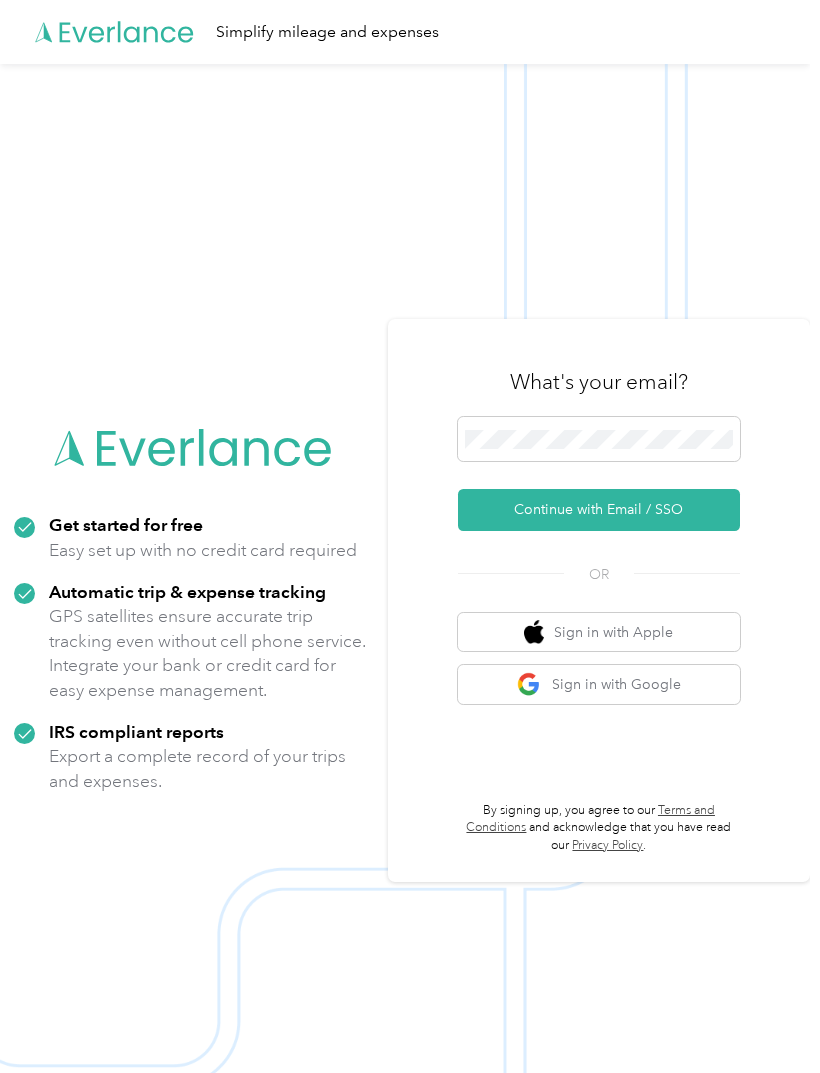 click on "Continue with Email / SSO" at bounding box center (599, 510) 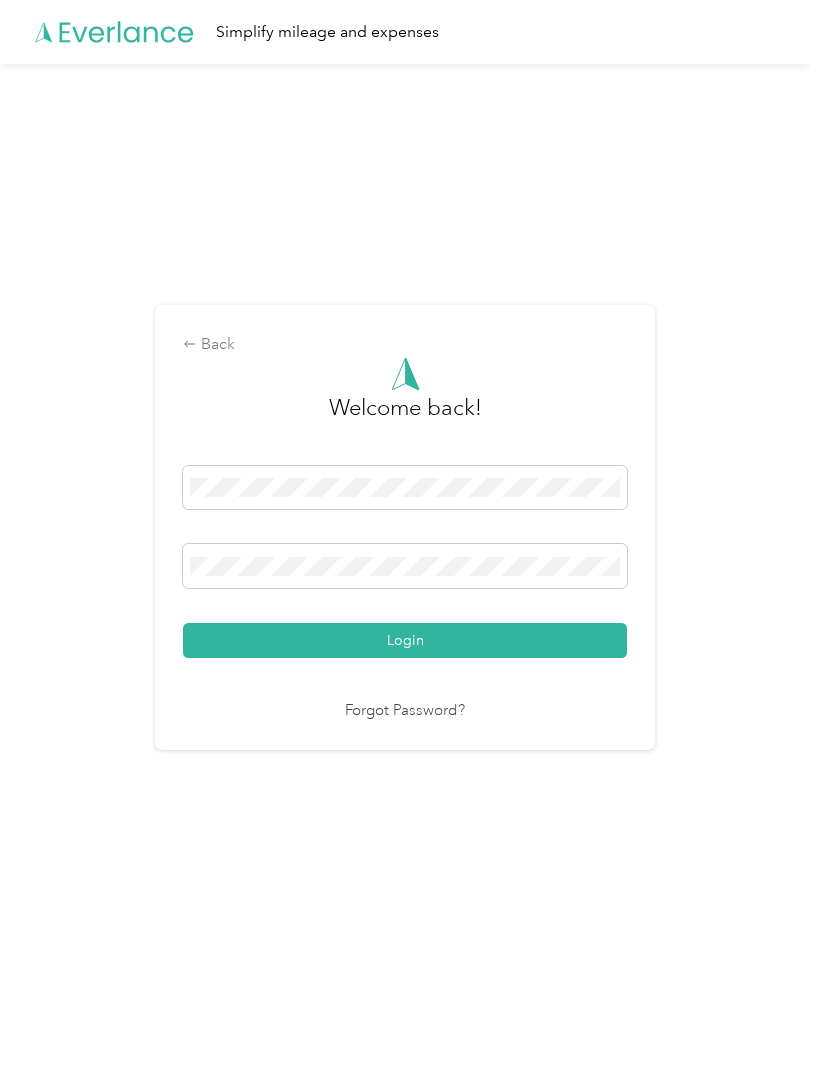 click on "Login" at bounding box center (405, 640) 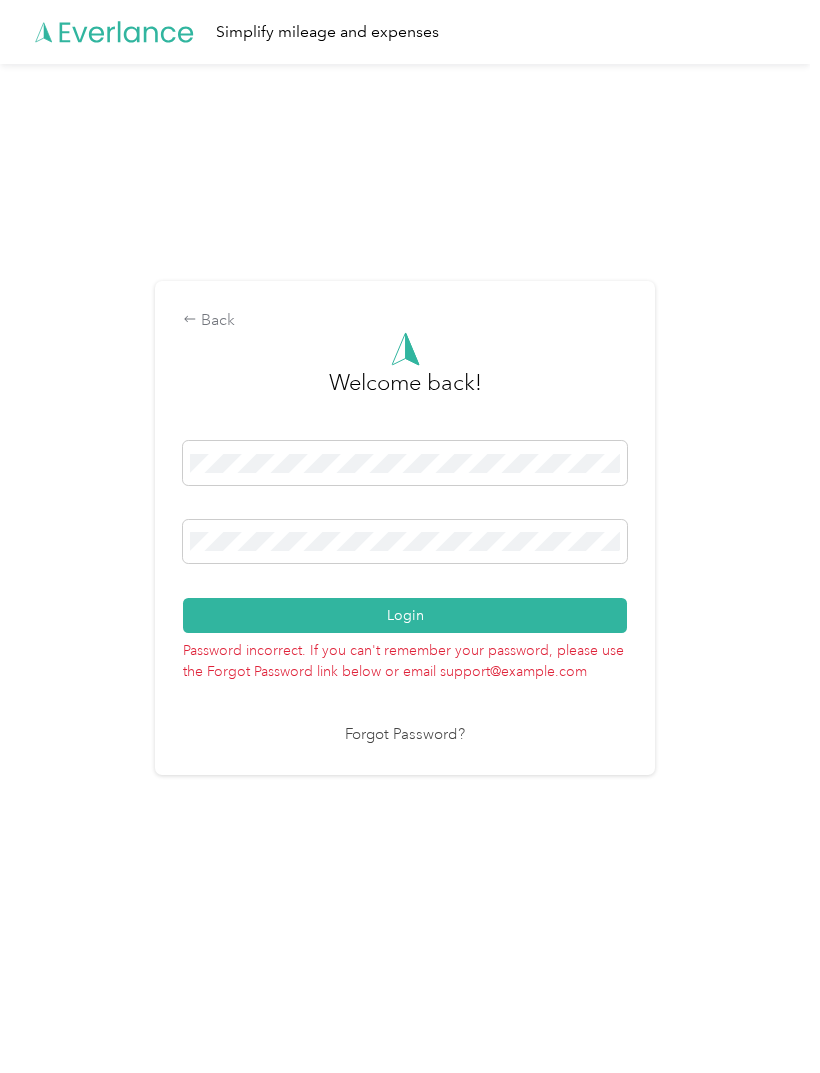 click on "Login" at bounding box center (405, 615) 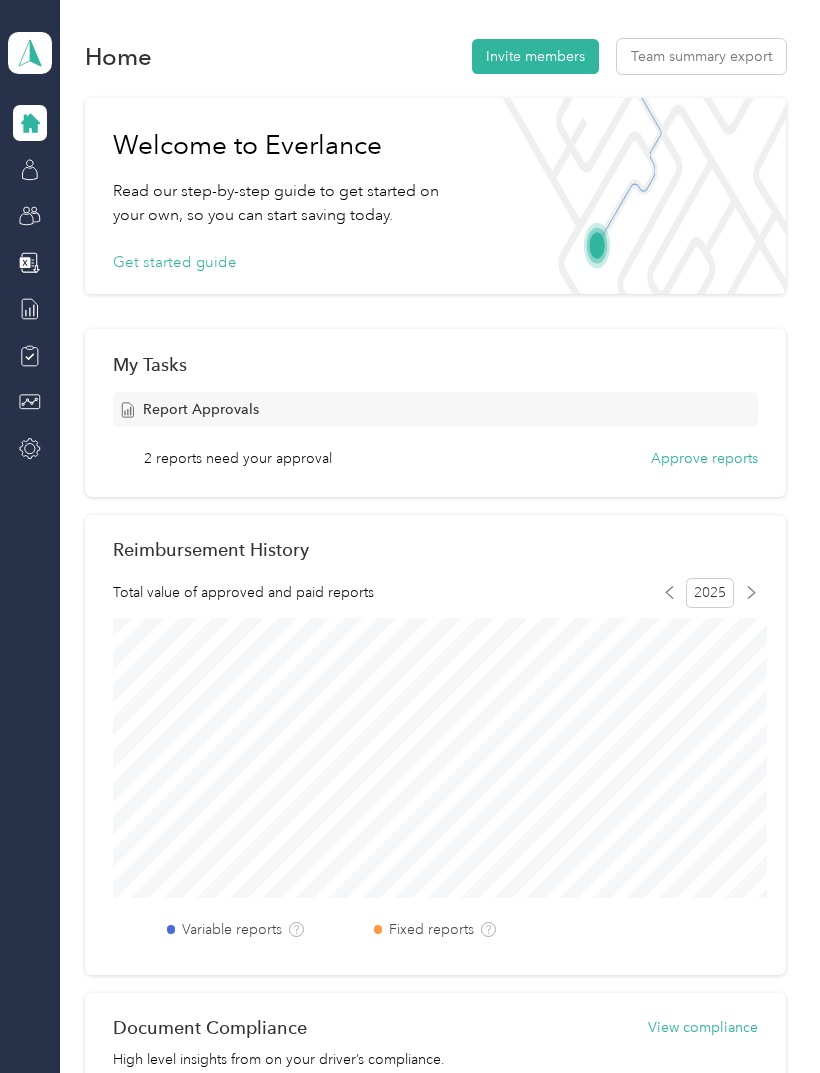 click on "Report Approvals" at bounding box center (435, 409) 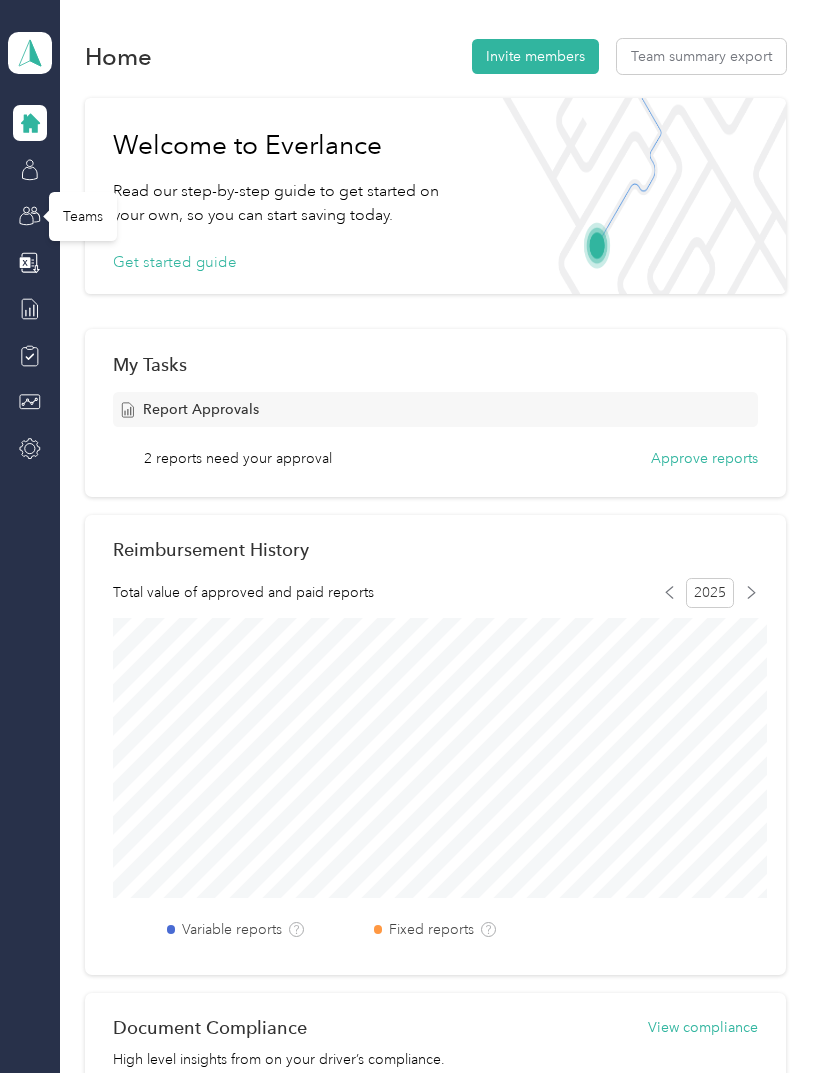 click 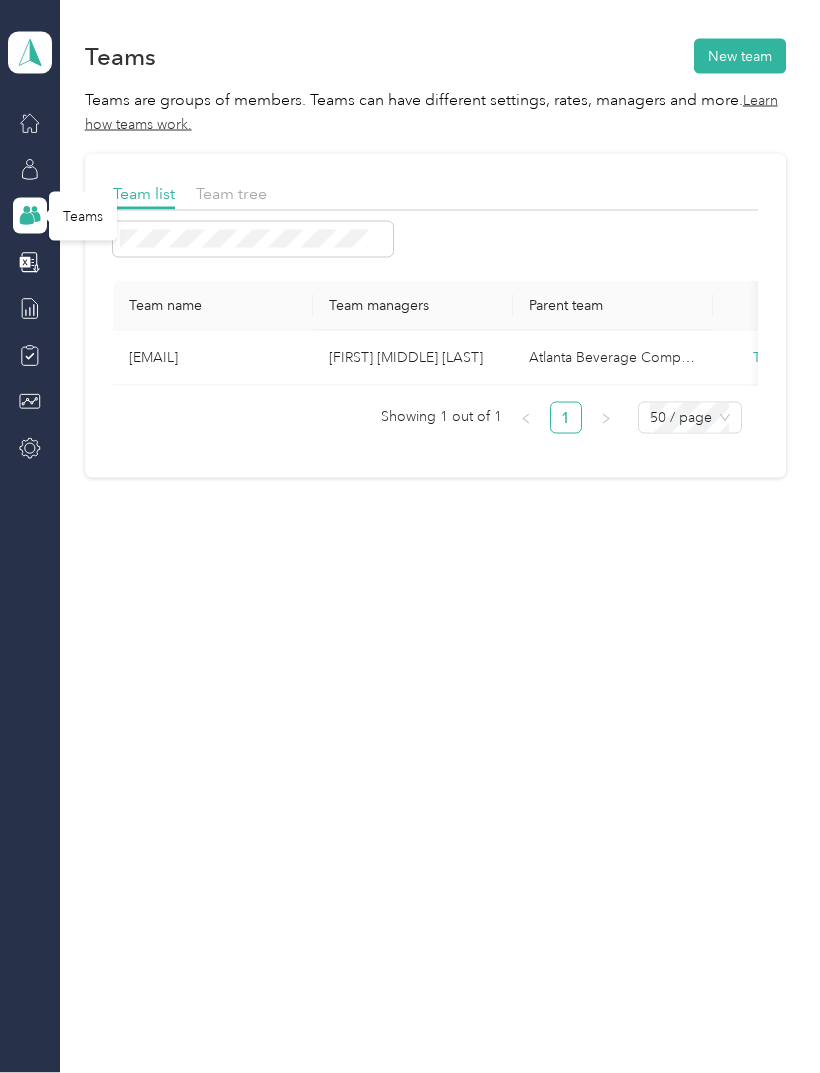 scroll, scrollTop: 2, scrollLeft: 0, axis: vertical 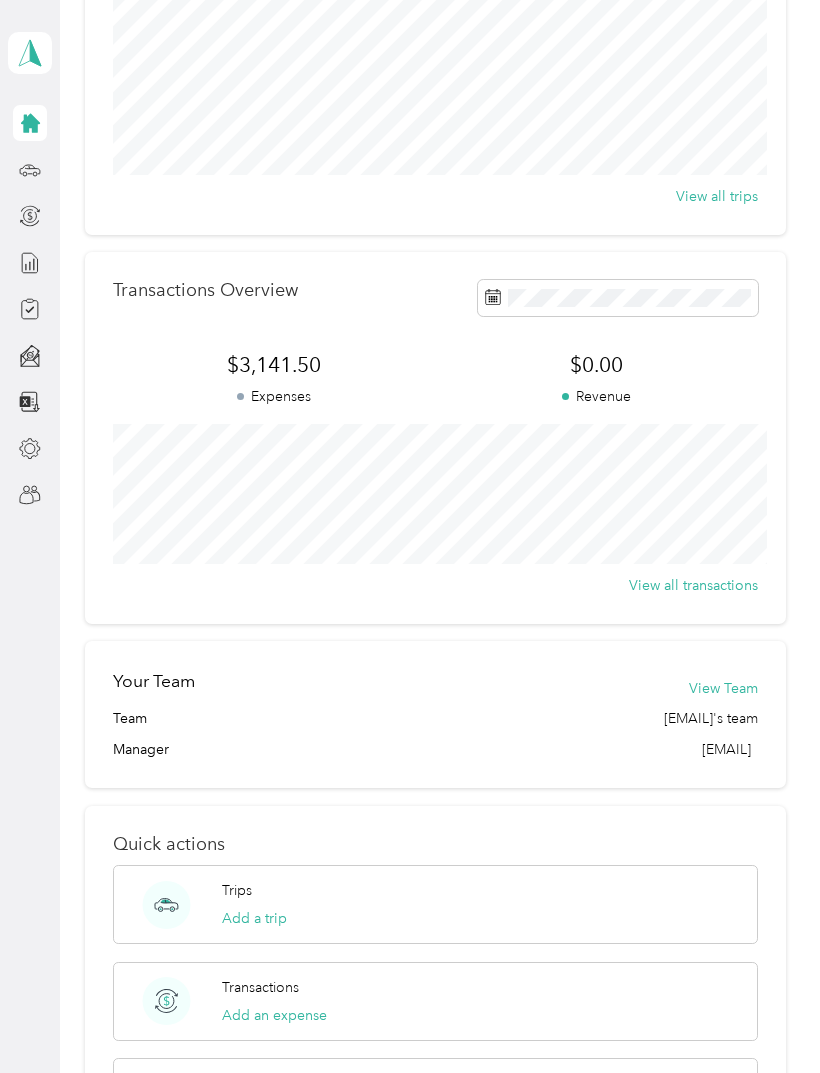 click on "View Team" at bounding box center [723, 688] 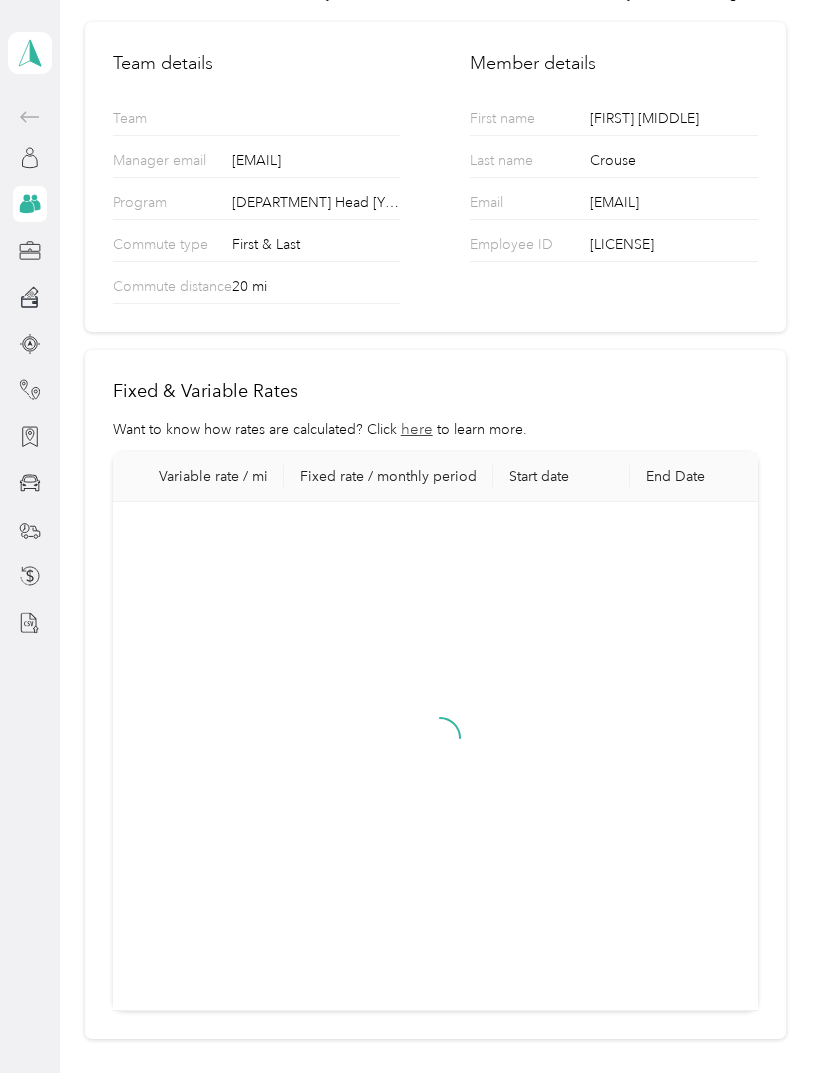 scroll, scrollTop: 0, scrollLeft: 0, axis: both 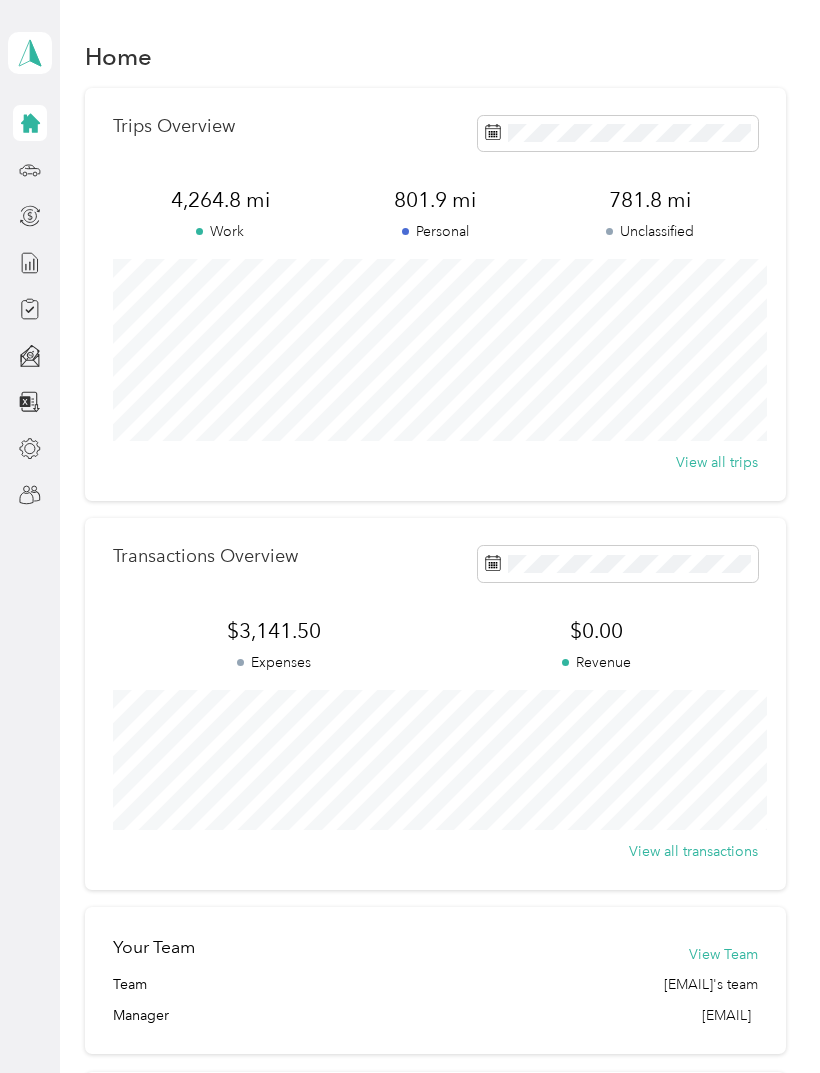 click on "Unclassified" at bounding box center (650, 231) 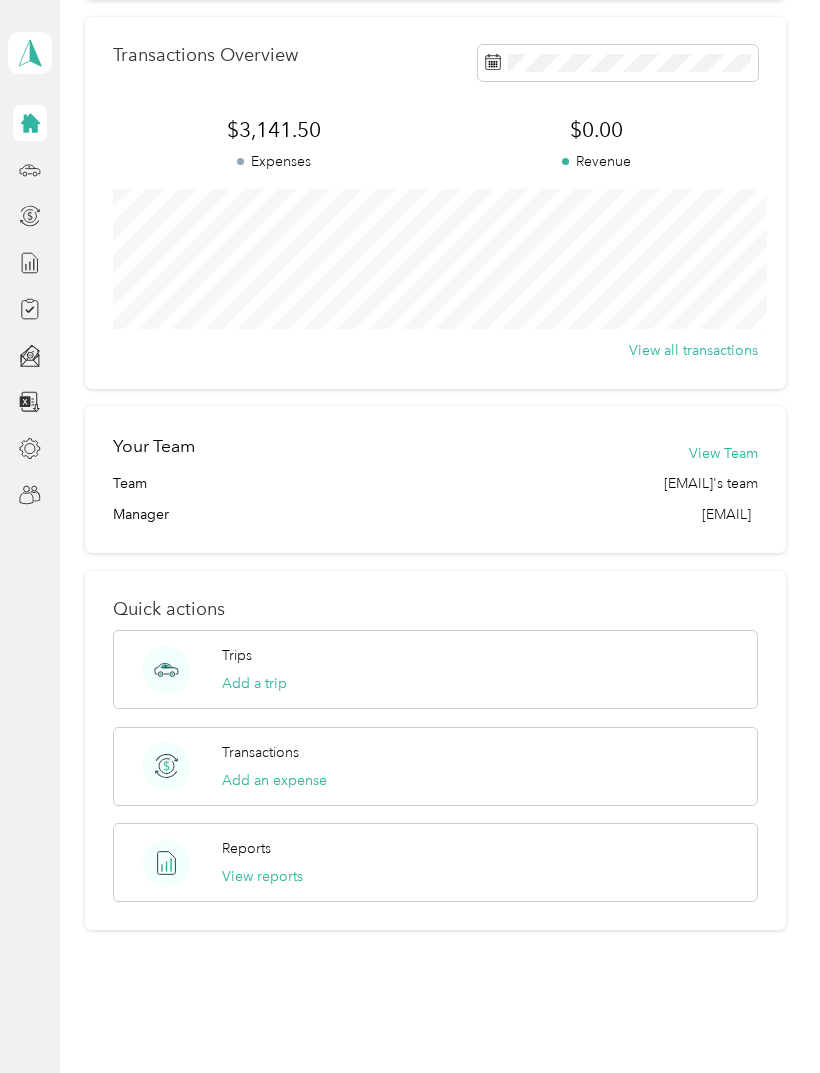 scroll, scrollTop: 500, scrollLeft: 0, axis: vertical 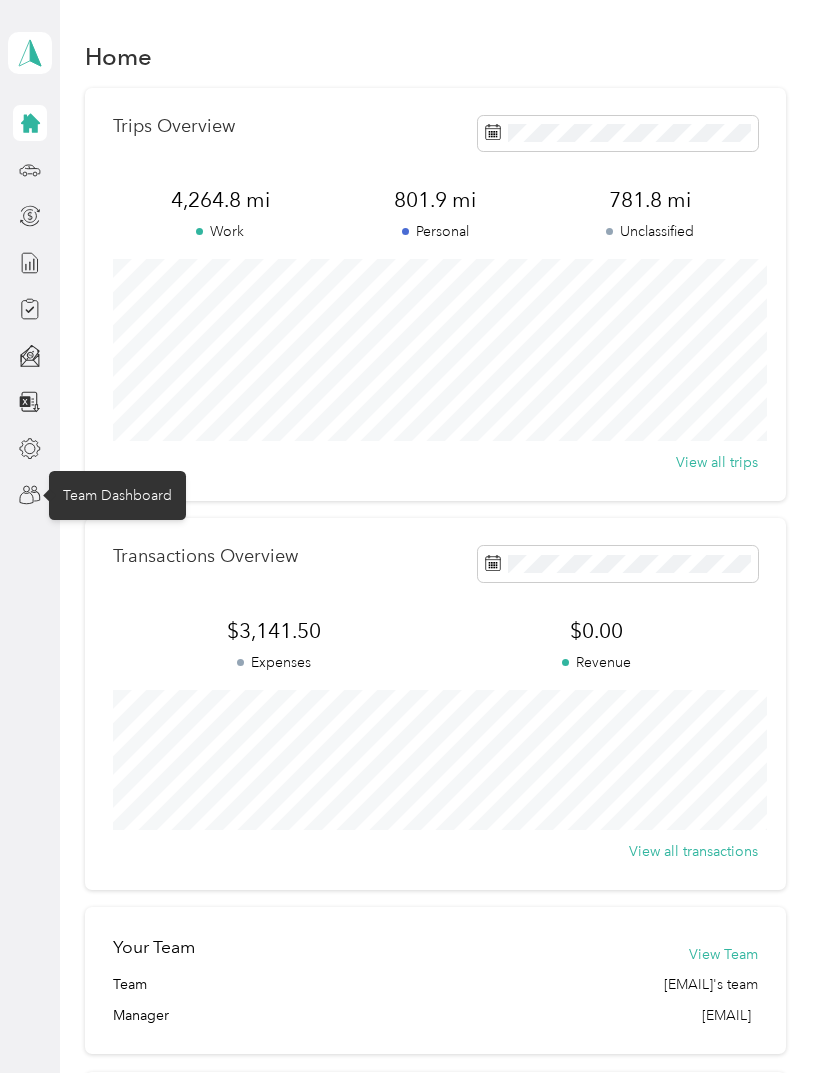 click 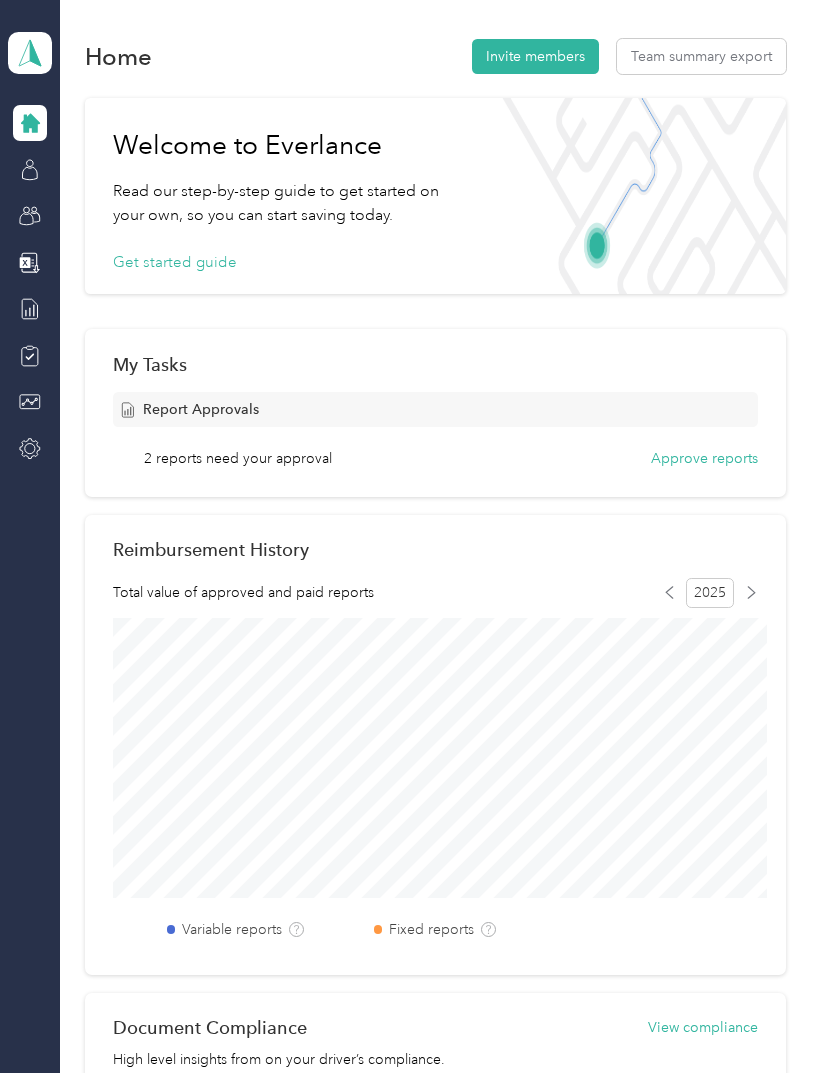 click on "Approve reports" at bounding box center [704, 458] 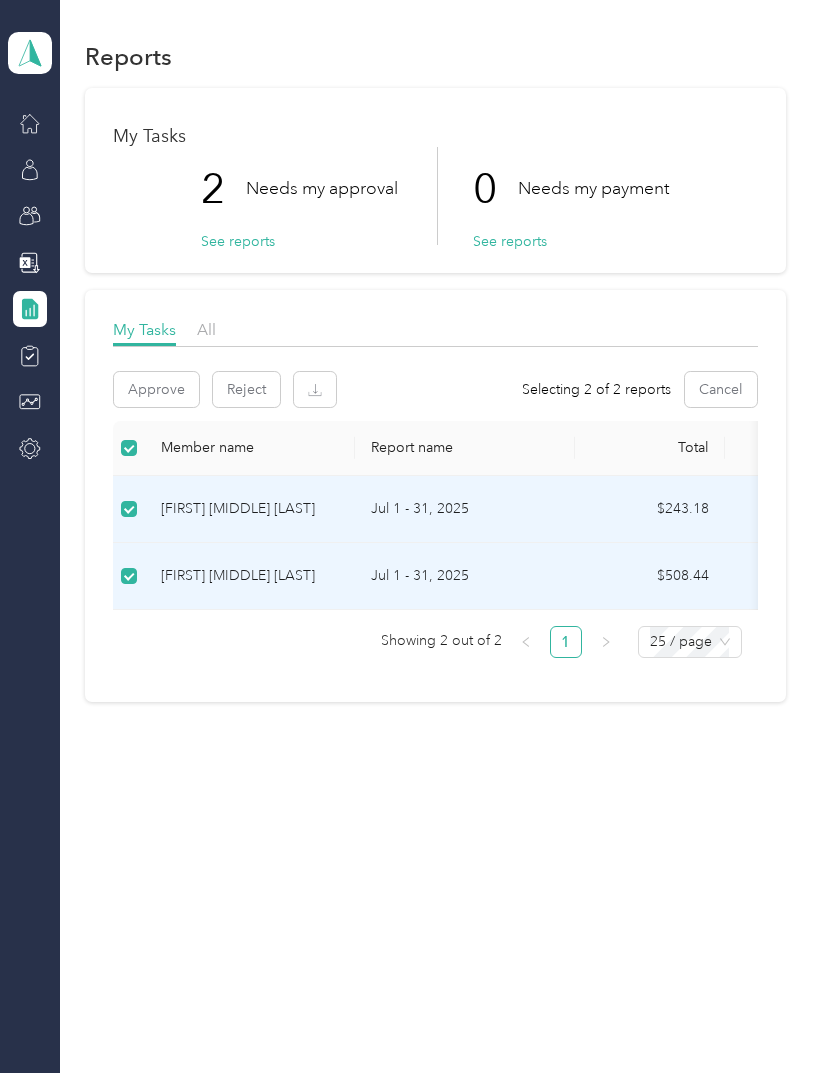 click on "Approve" at bounding box center [156, 389] 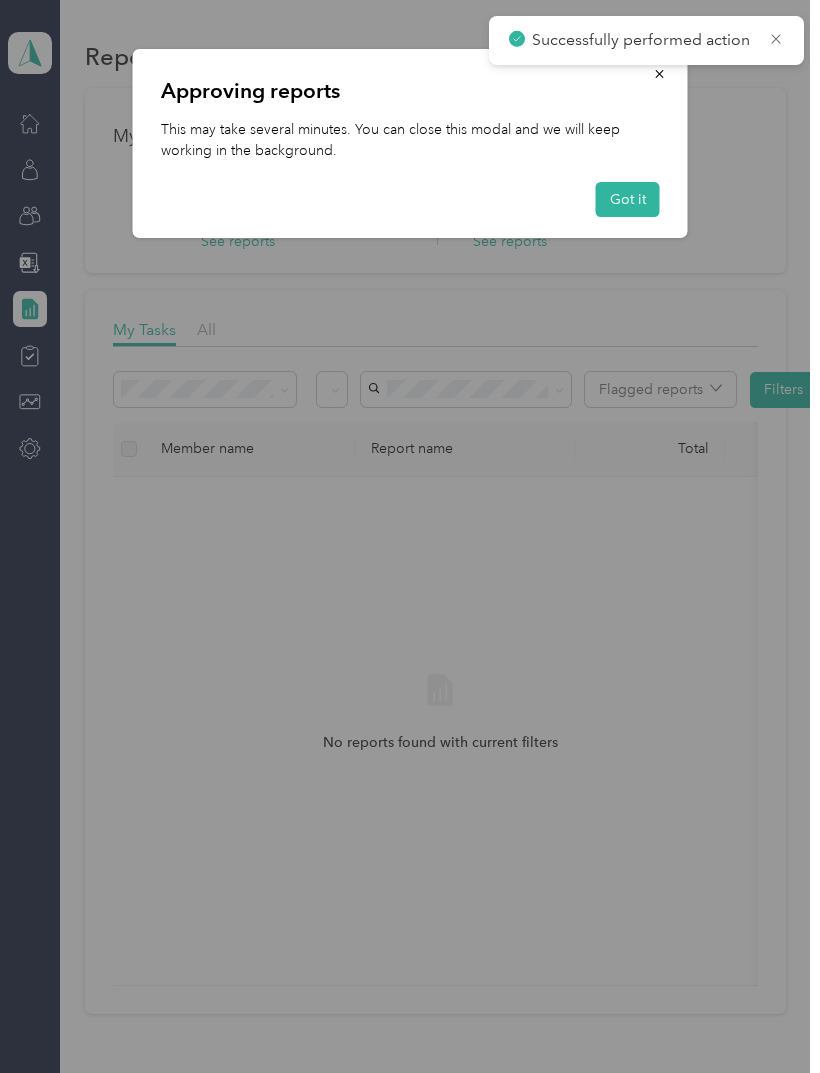 click on "Got it" at bounding box center (628, 199) 